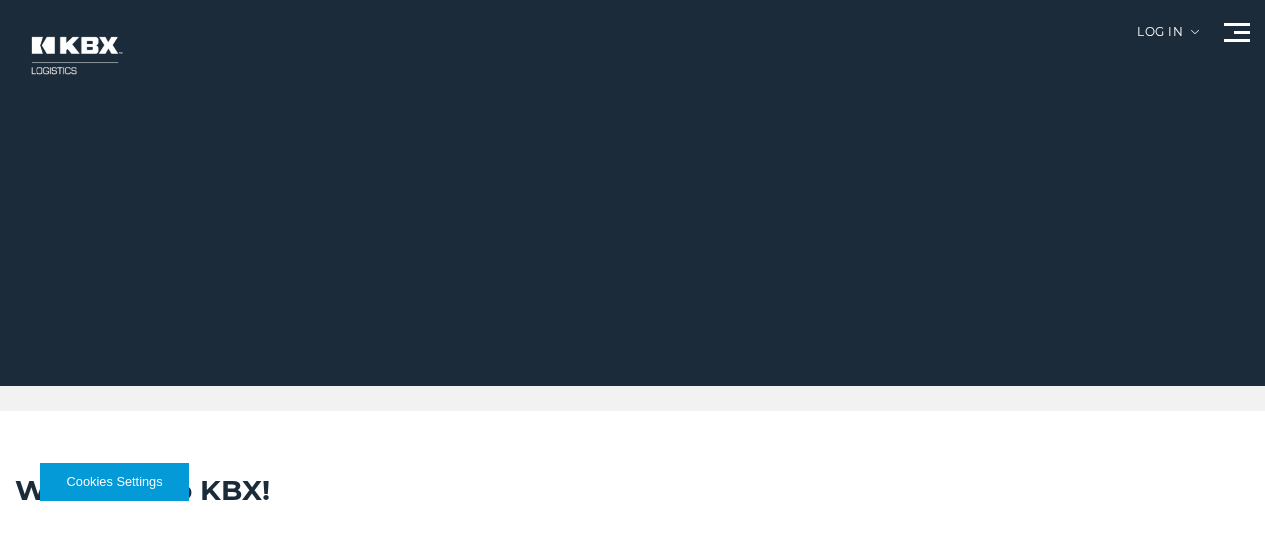 scroll, scrollTop: 0, scrollLeft: 0, axis: both 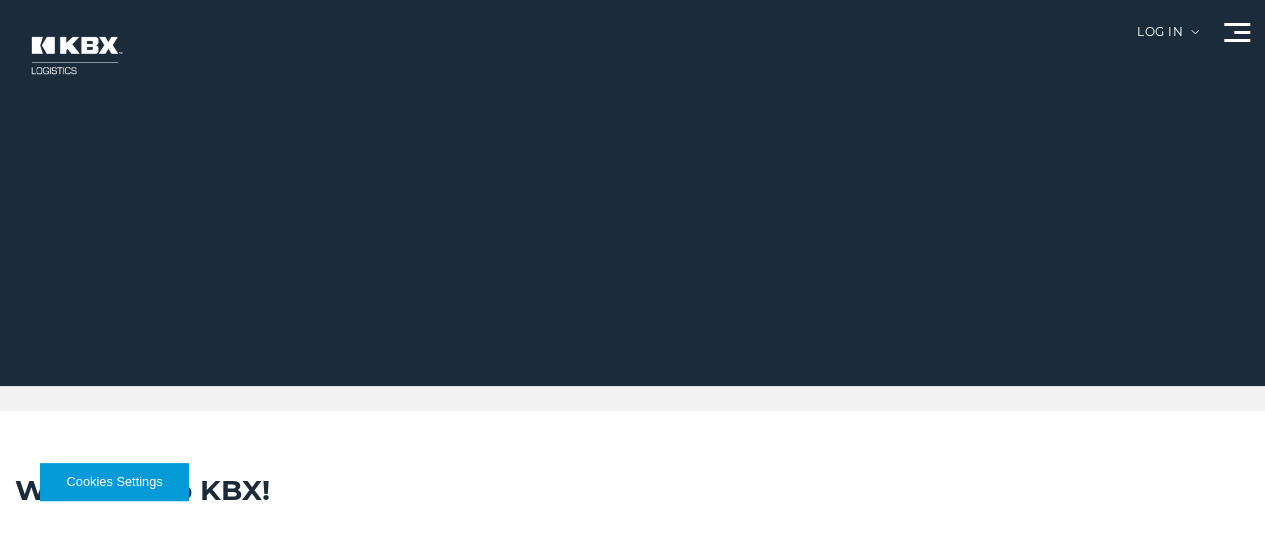 click on "About Us" at bounding box center [0, 0] 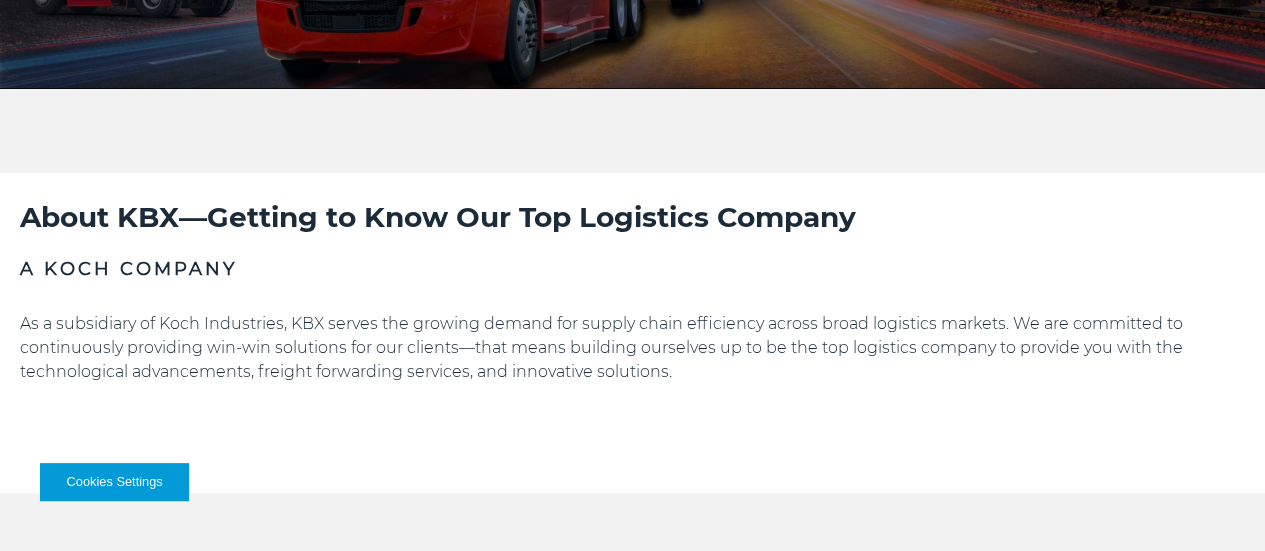 scroll, scrollTop: 300, scrollLeft: 0, axis: vertical 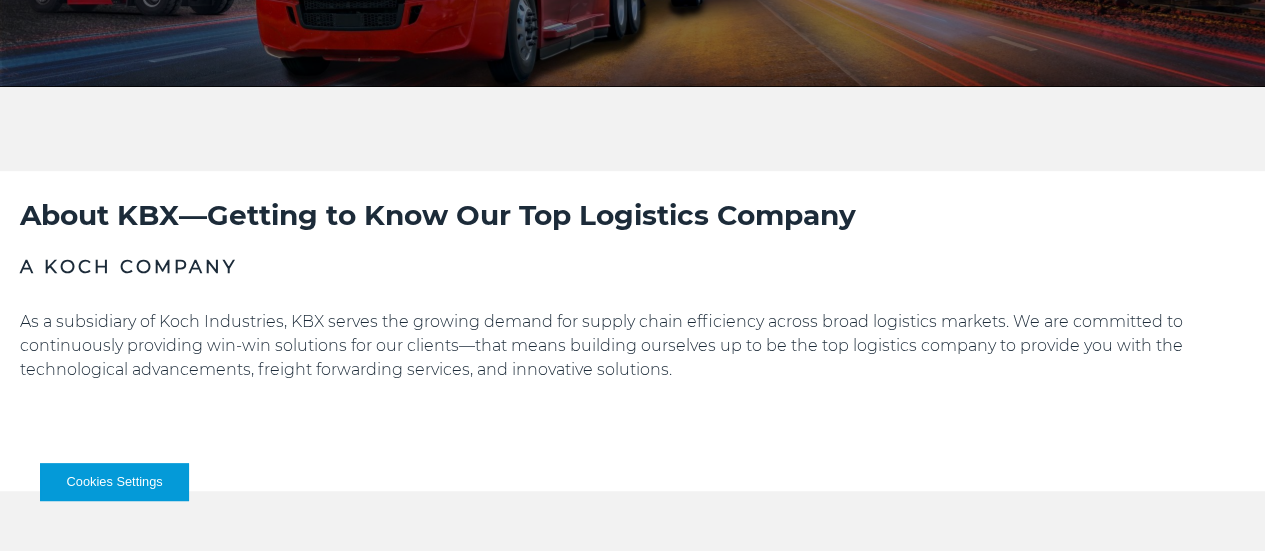 click on "Cookies Settings" at bounding box center (114, 482) 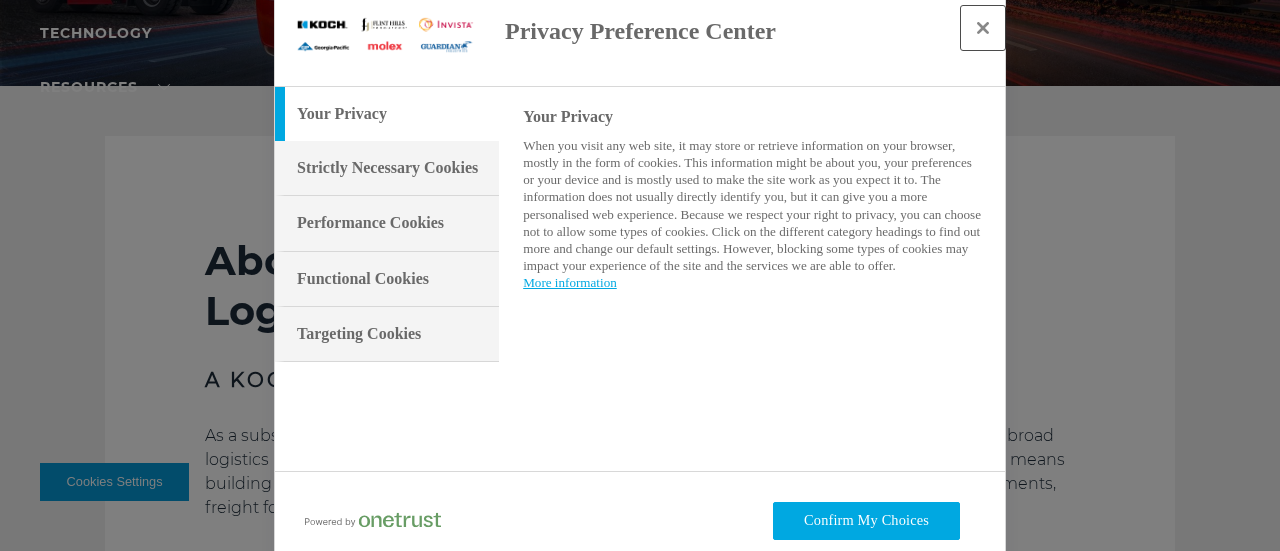 click at bounding box center (983, 28) 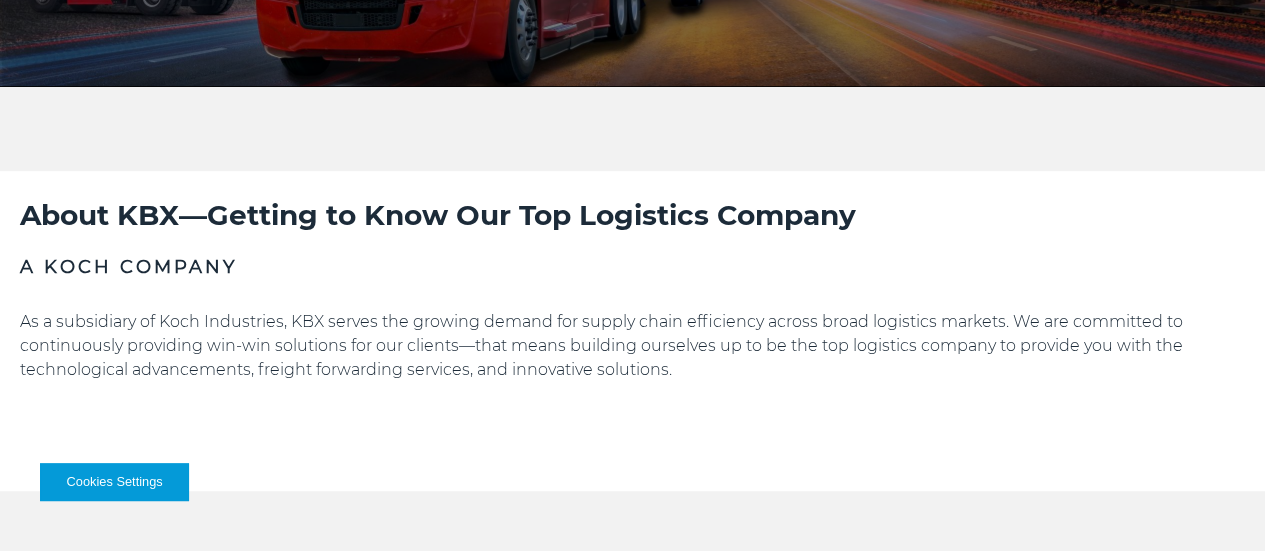 click on "Cookies Settings" at bounding box center (114, 482) 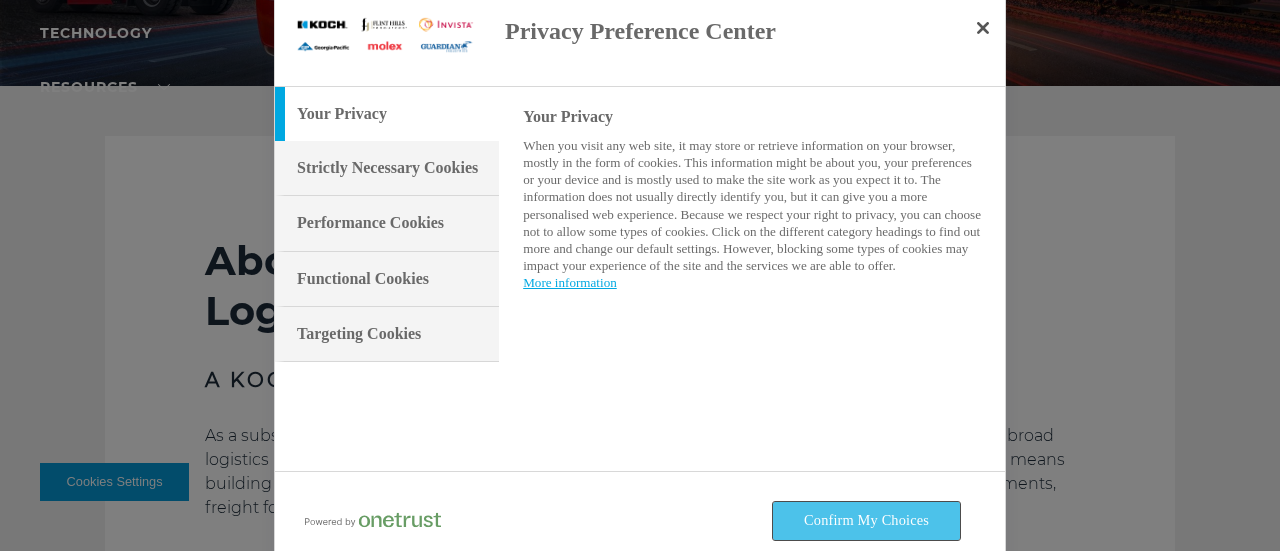 click on "Confirm My Choices" at bounding box center [866, 521] 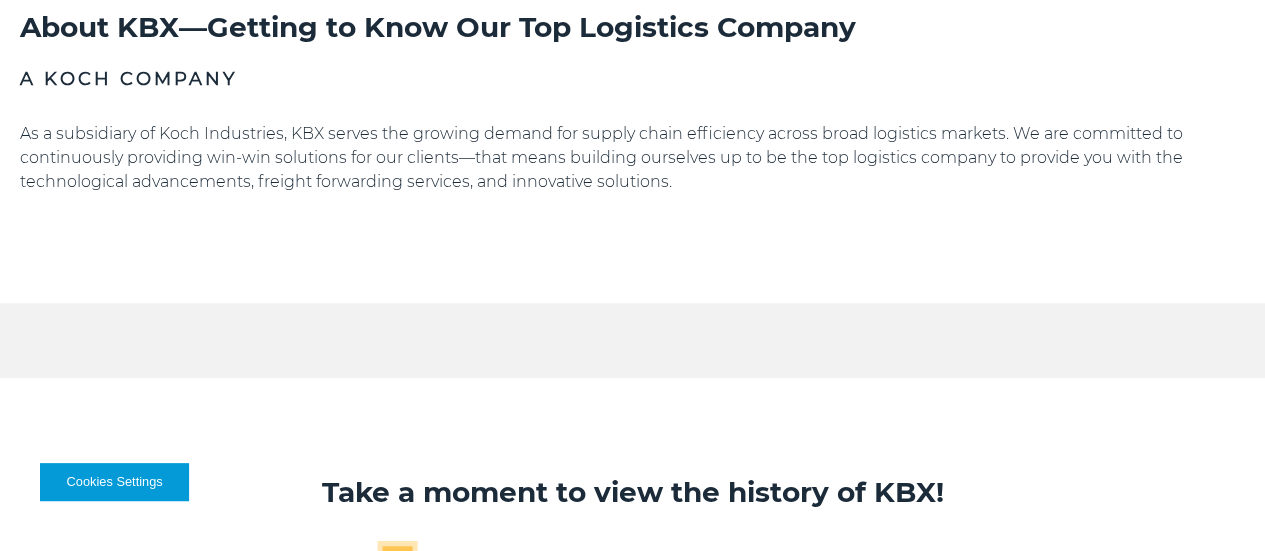 scroll, scrollTop: 400, scrollLeft: 0, axis: vertical 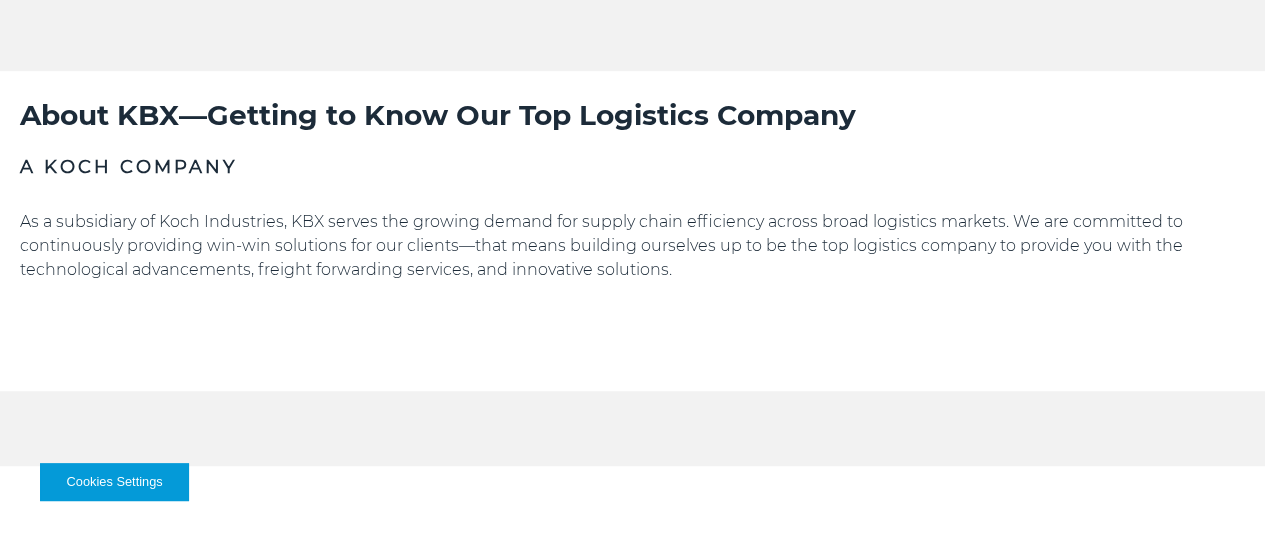 click on "Cookies Settings" at bounding box center (114, 482) 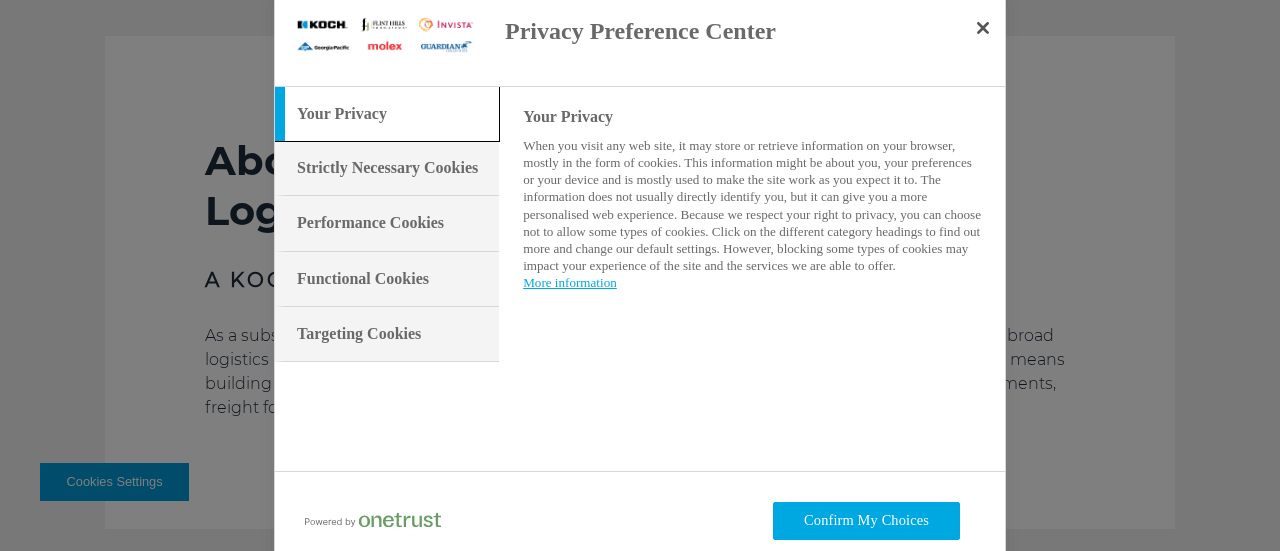 click on "Your Privacy" at bounding box center (342, 114) 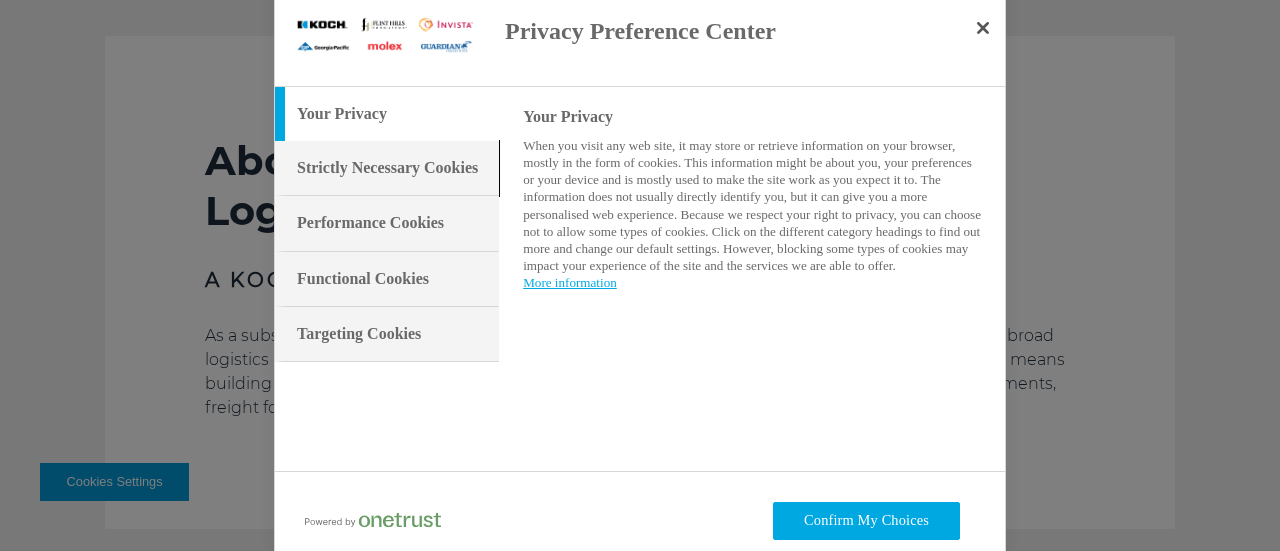 click on "Strictly Necessary Cookies" at bounding box center [387, 168] 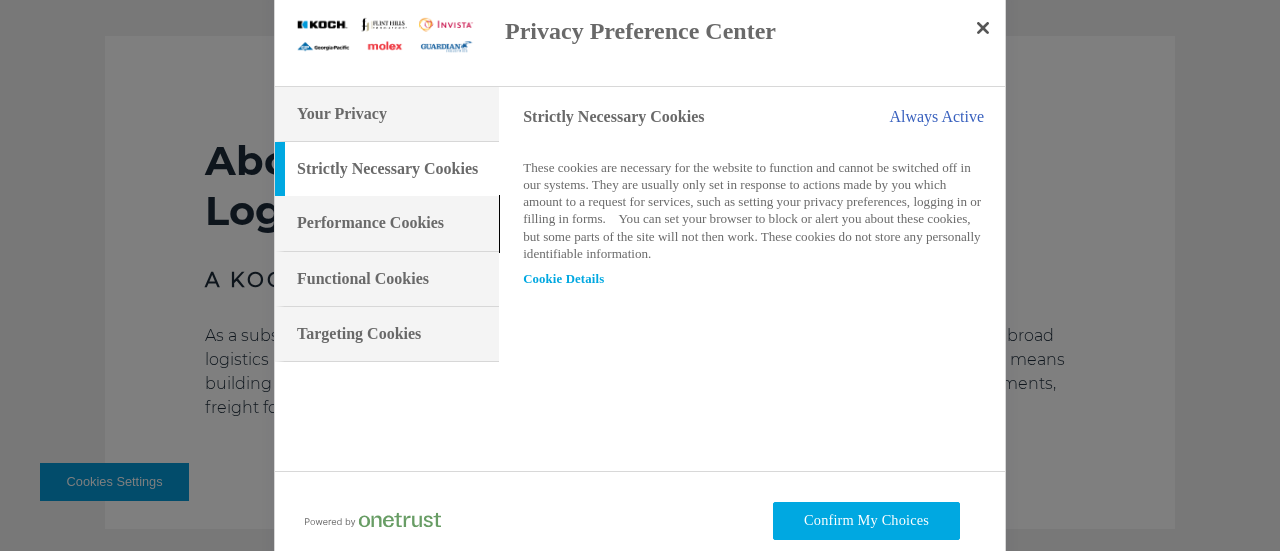 click on "Performance Cookies" at bounding box center [370, 223] 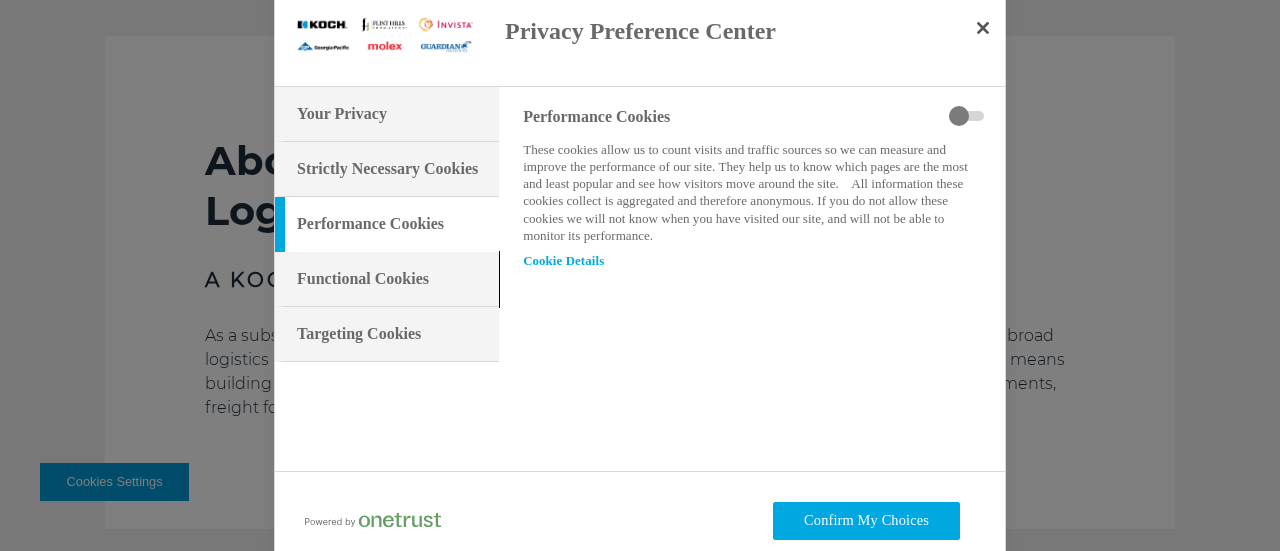 click on "Functional Cookies" at bounding box center (363, 279) 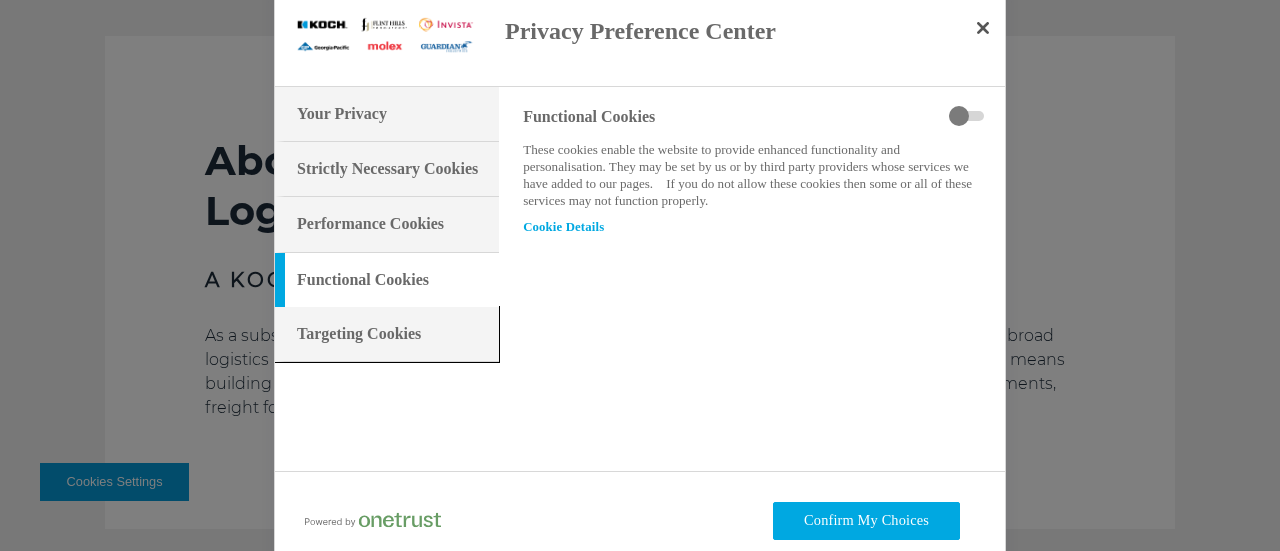 click on "Targeting Cookies" at bounding box center [359, 334] 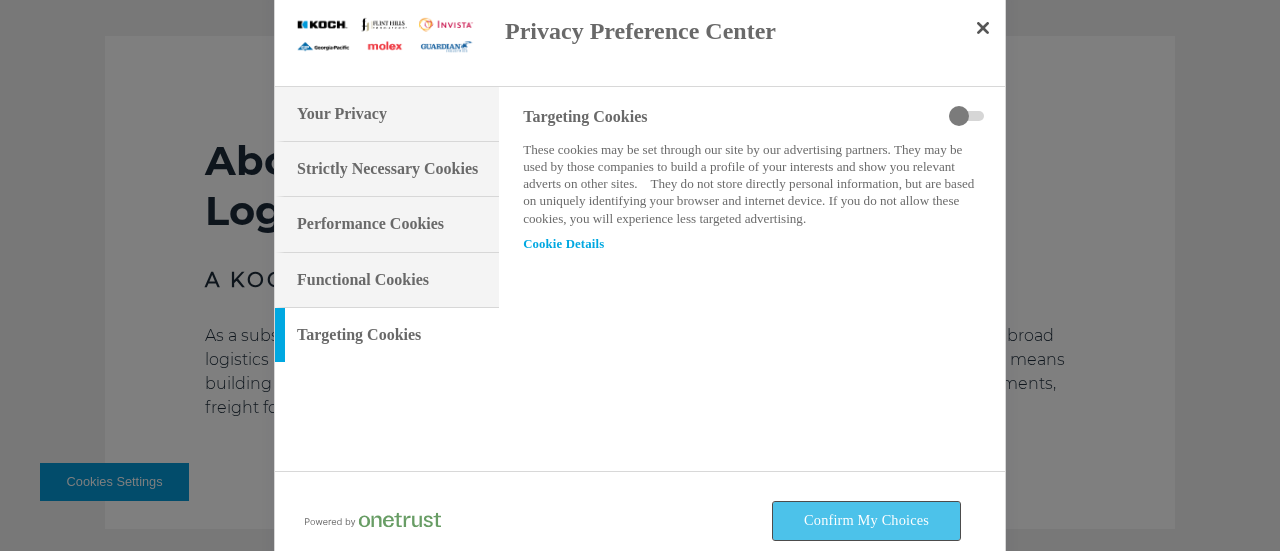 click on "Confirm My Choices" at bounding box center [866, 521] 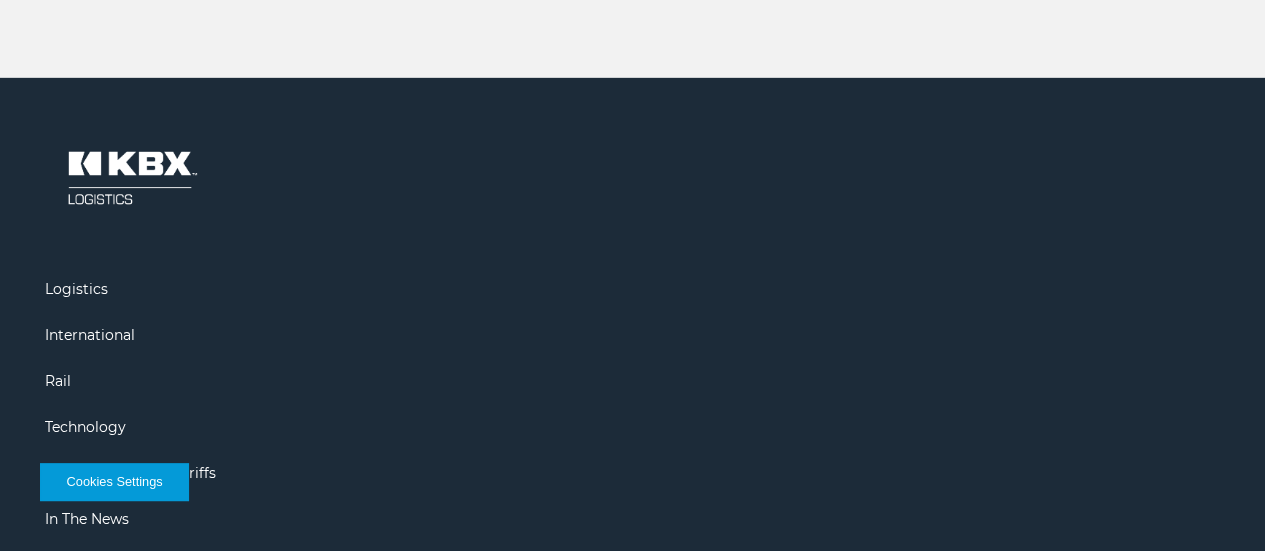 scroll, scrollTop: 3250, scrollLeft: 0, axis: vertical 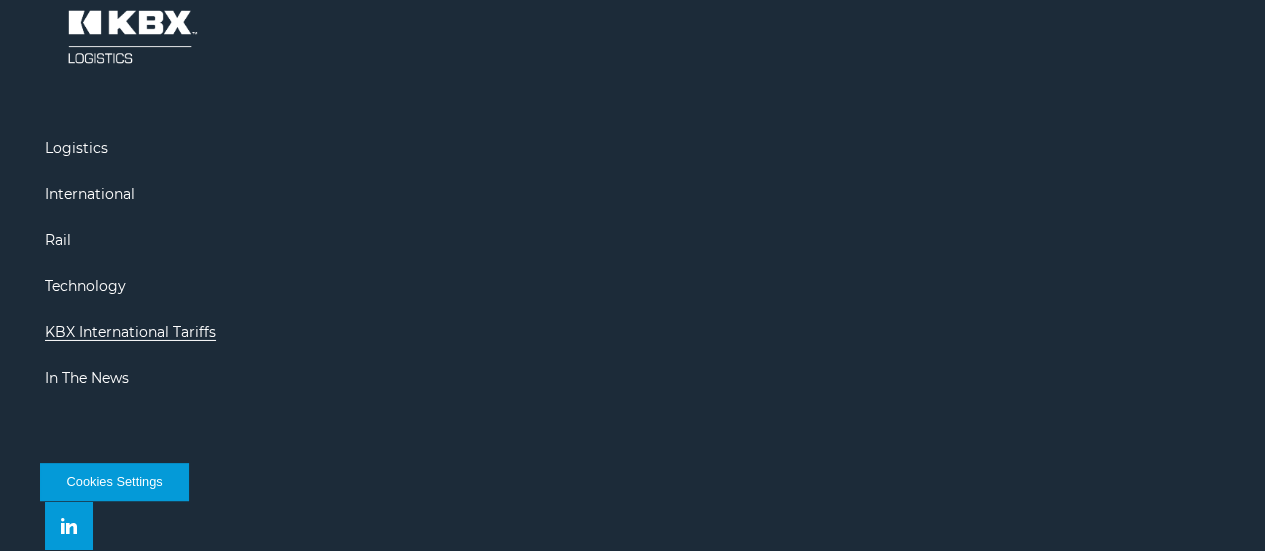 click on "KBX International Tariffs" at bounding box center (130, 332) 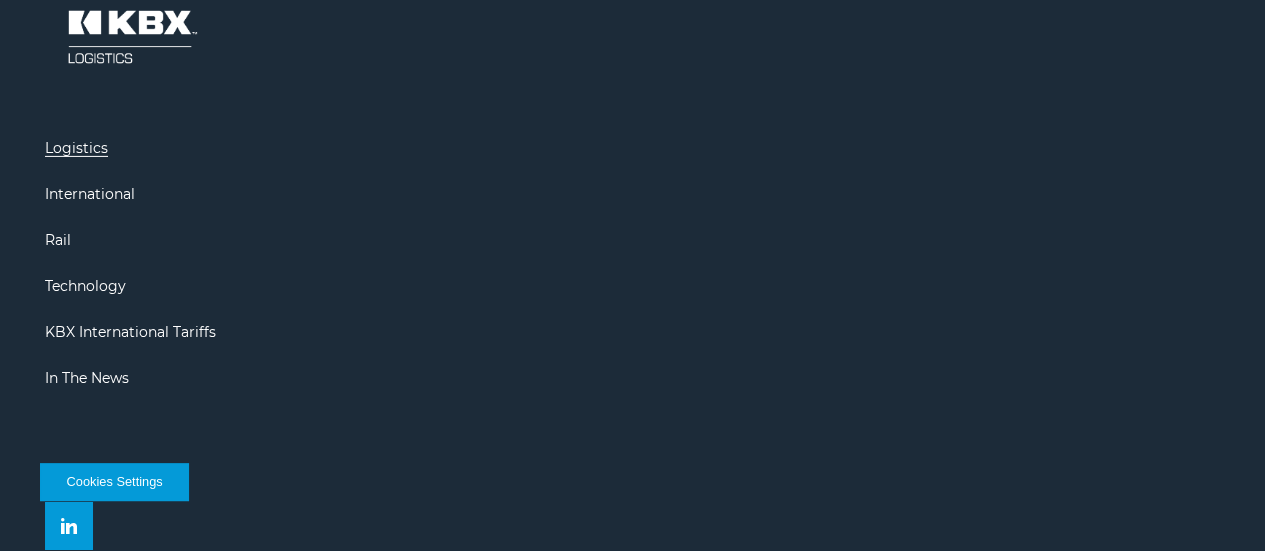 click on "Logistics" at bounding box center [76, 148] 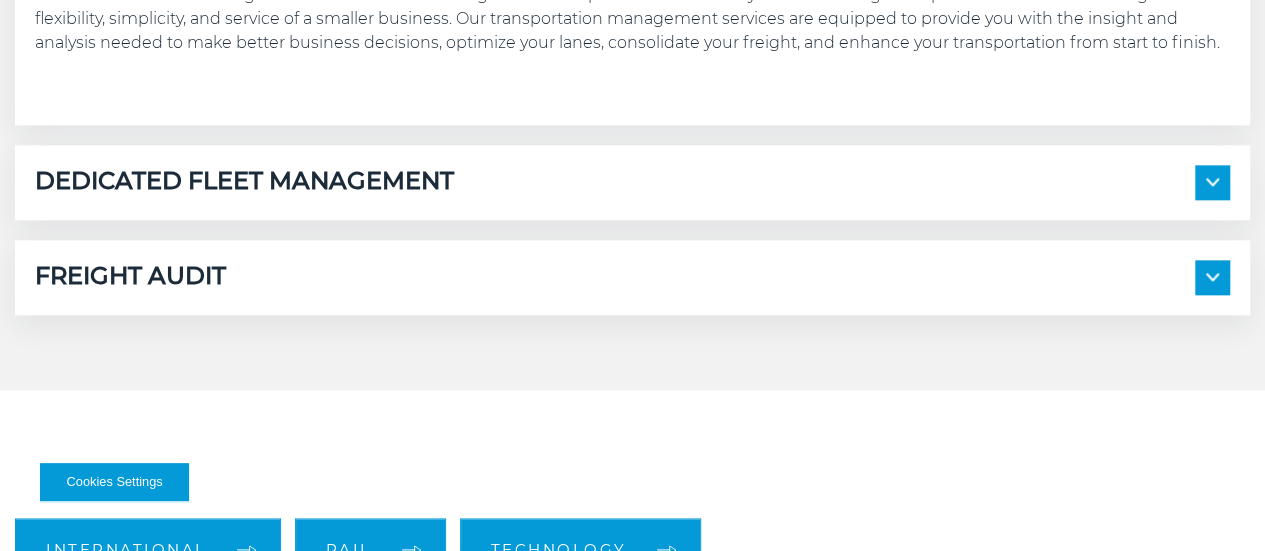 scroll, scrollTop: 1200, scrollLeft: 0, axis: vertical 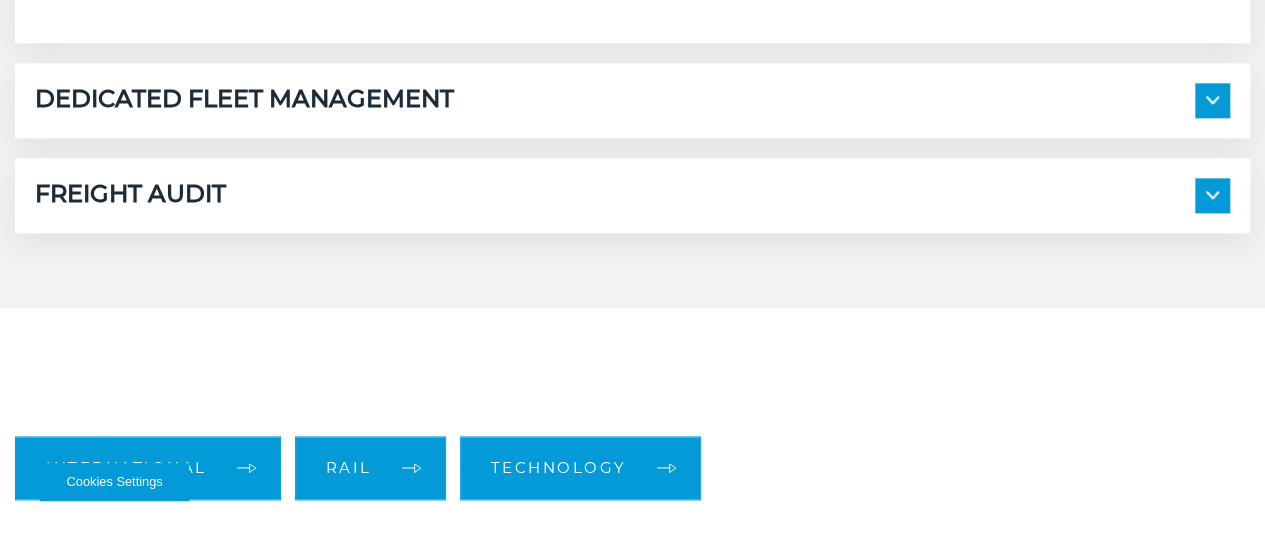 click at bounding box center (1212, 100) 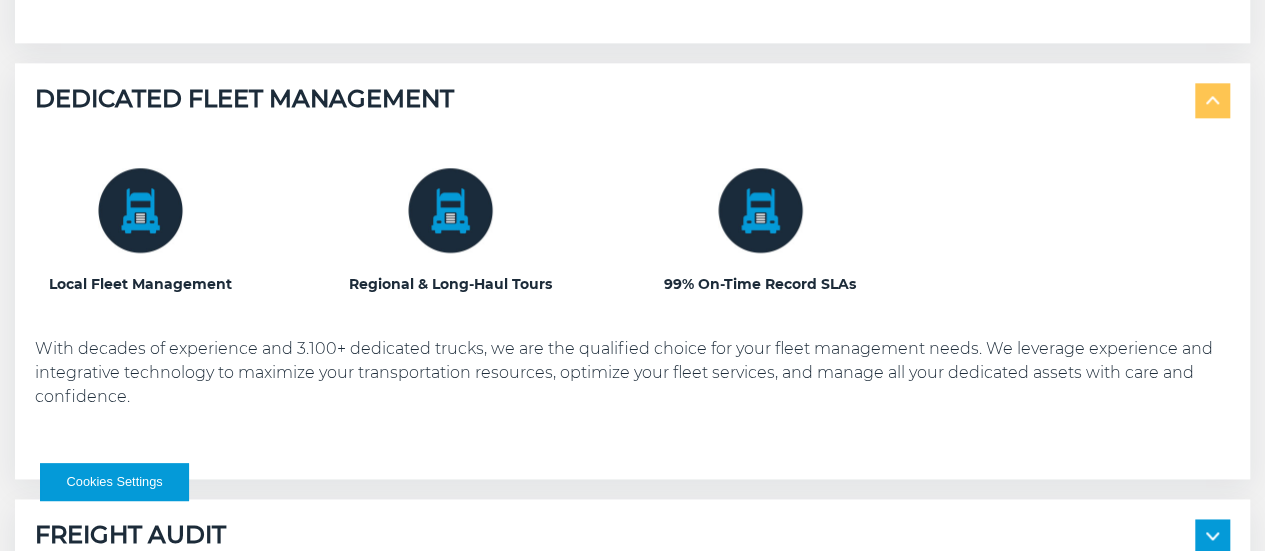 click at bounding box center [1212, 100] 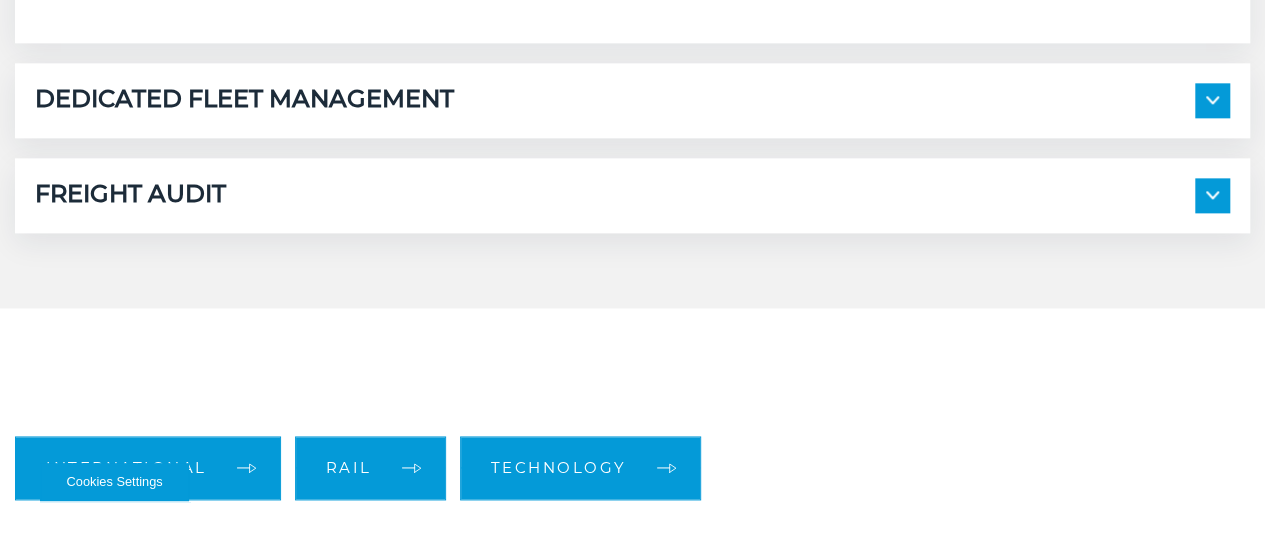 click at bounding box center (1212, 195) 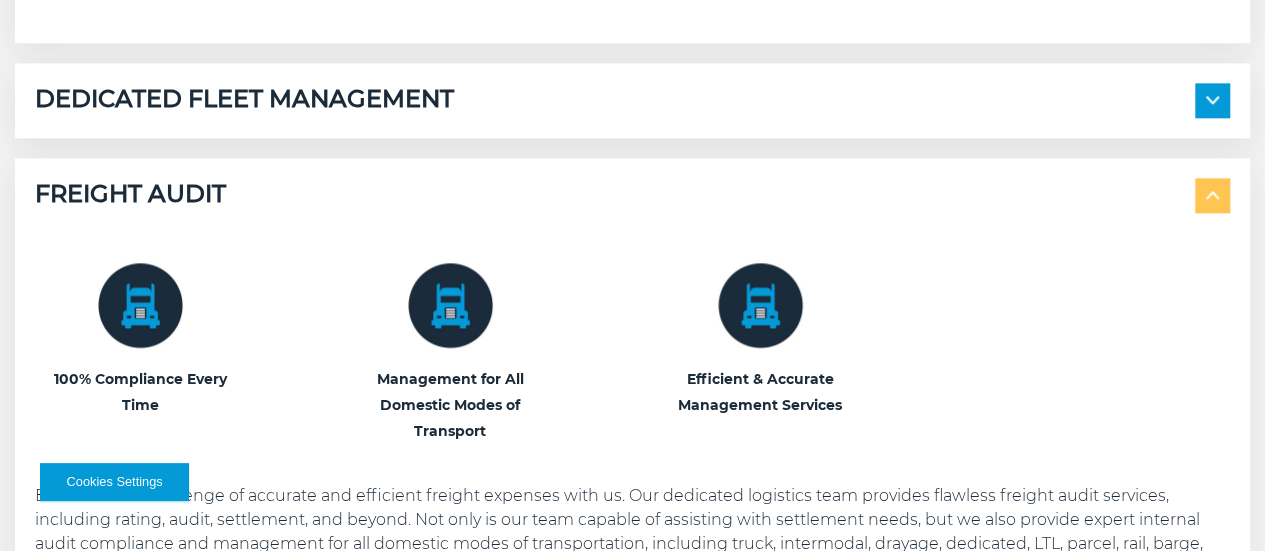 click at bounding box center (1212, 195) 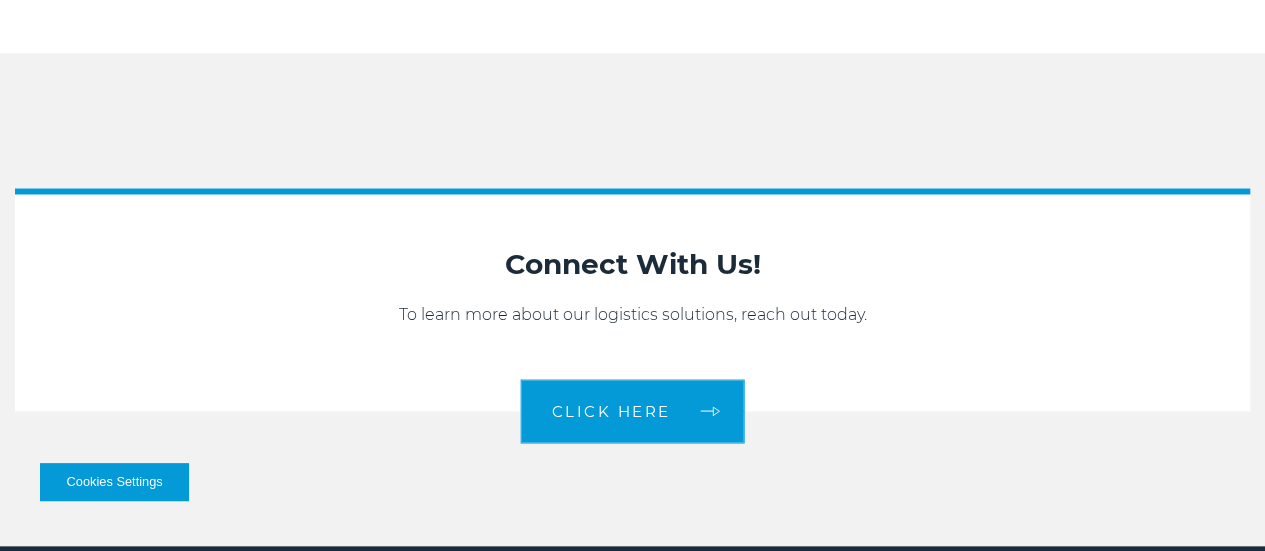 scroll, scrollTop: 1800, scrollLeft: 0, axis: vertical 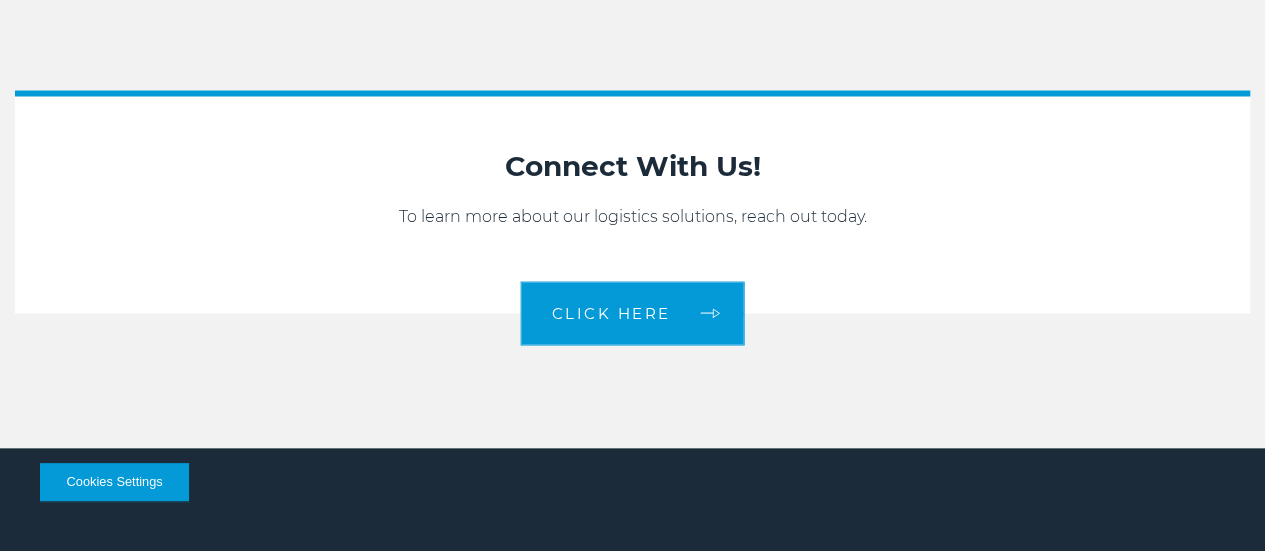 click on "International" at bounding box center [148, -132] 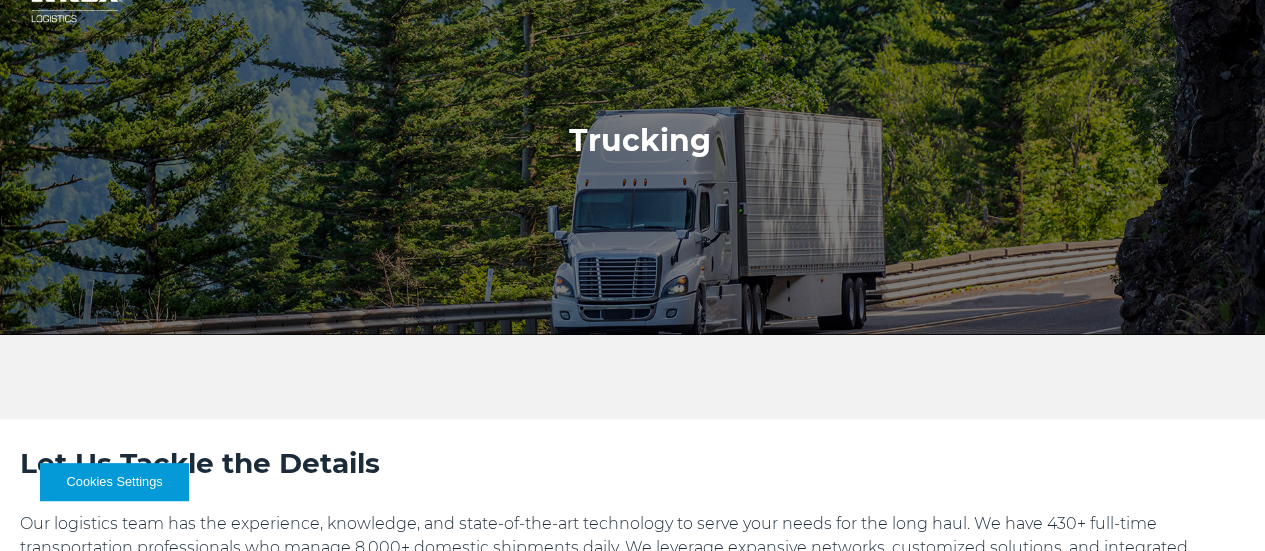 scroll, scrollTop: 0, scrollLeft: 0, axis: both 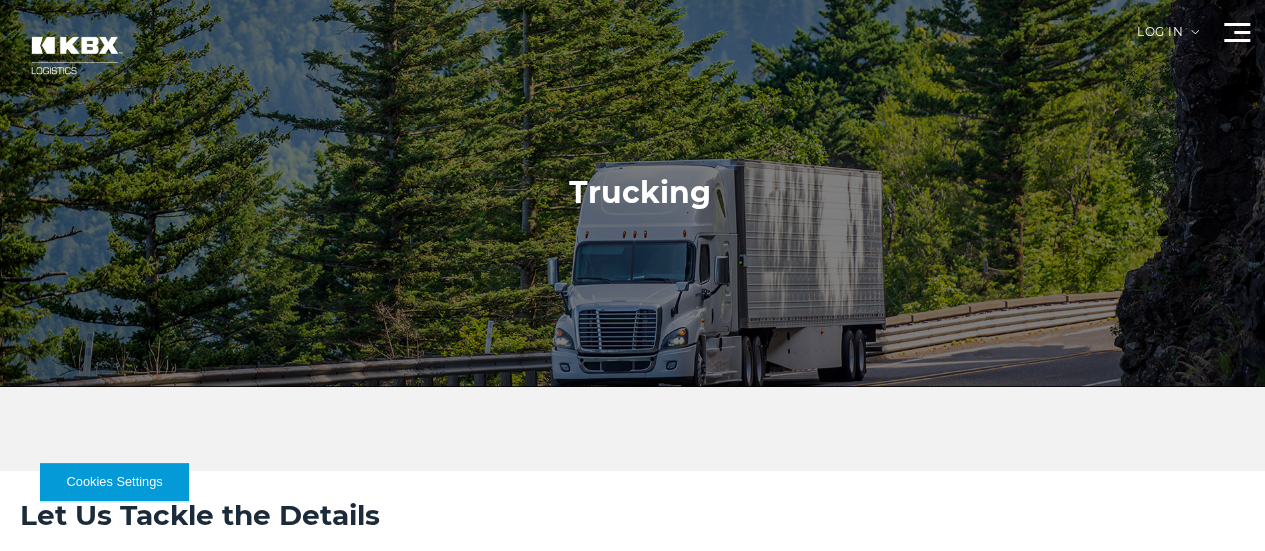 click on "Log in" at bounding box center (1168, 39) 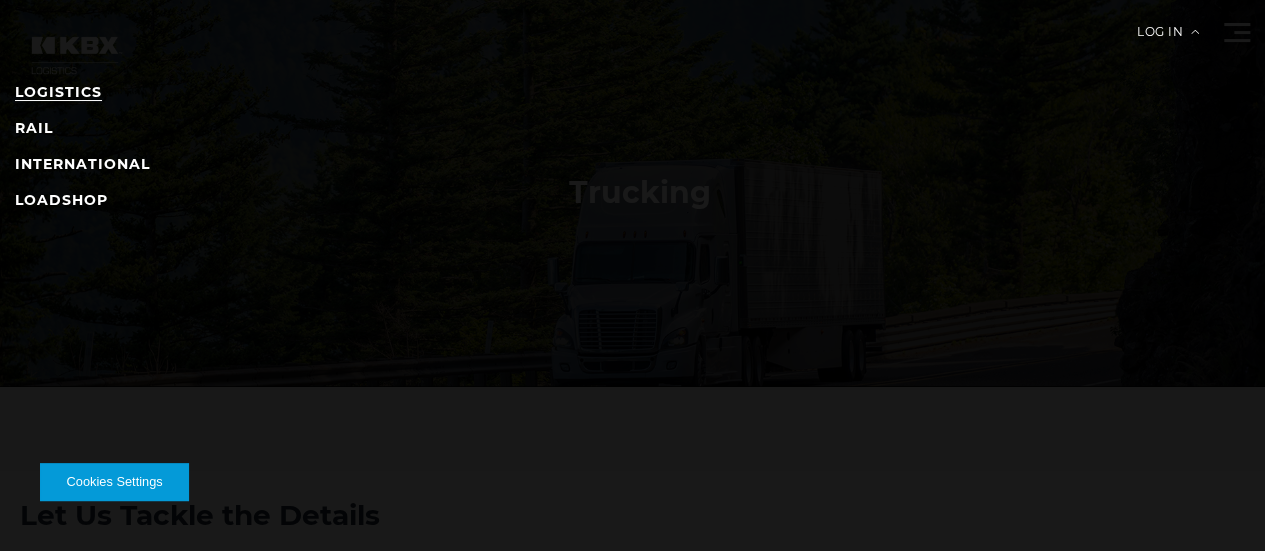 click on "LOGISTICS" at bounding box center [58, 92] 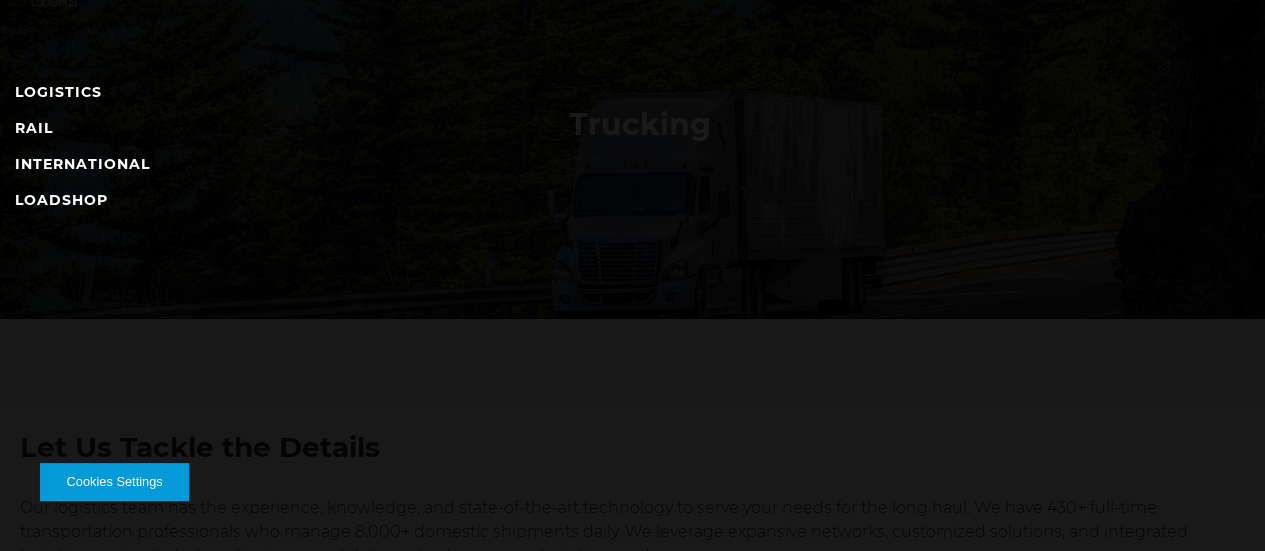 scroll, scrollTop: 100, scrollLeft: 0, axis: vertical 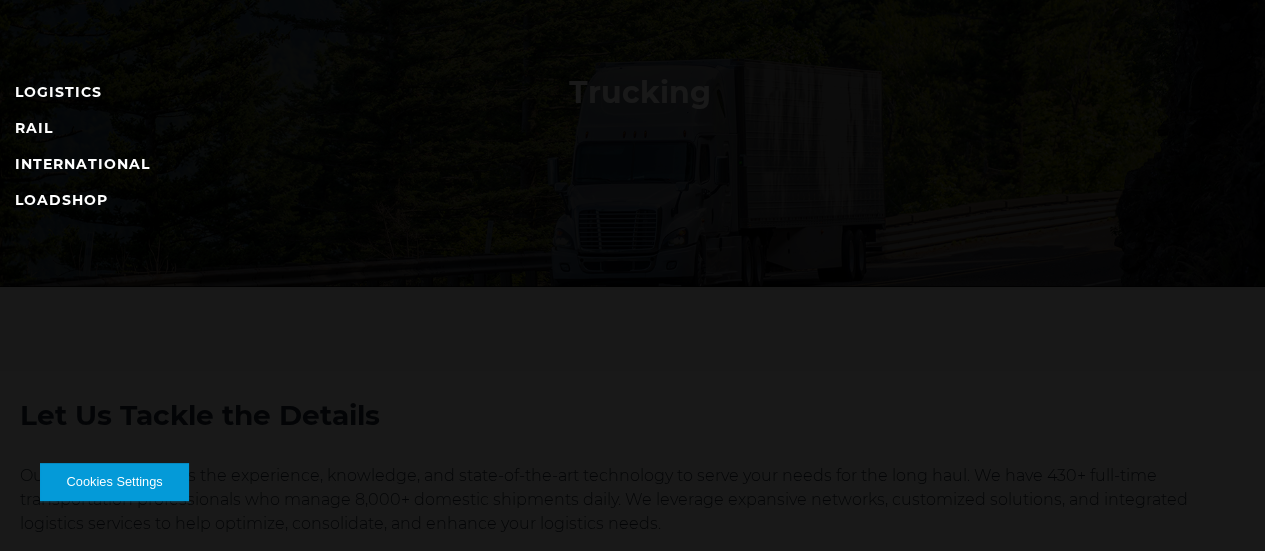 click on "Contact Us" at bounding box center [0, 0] 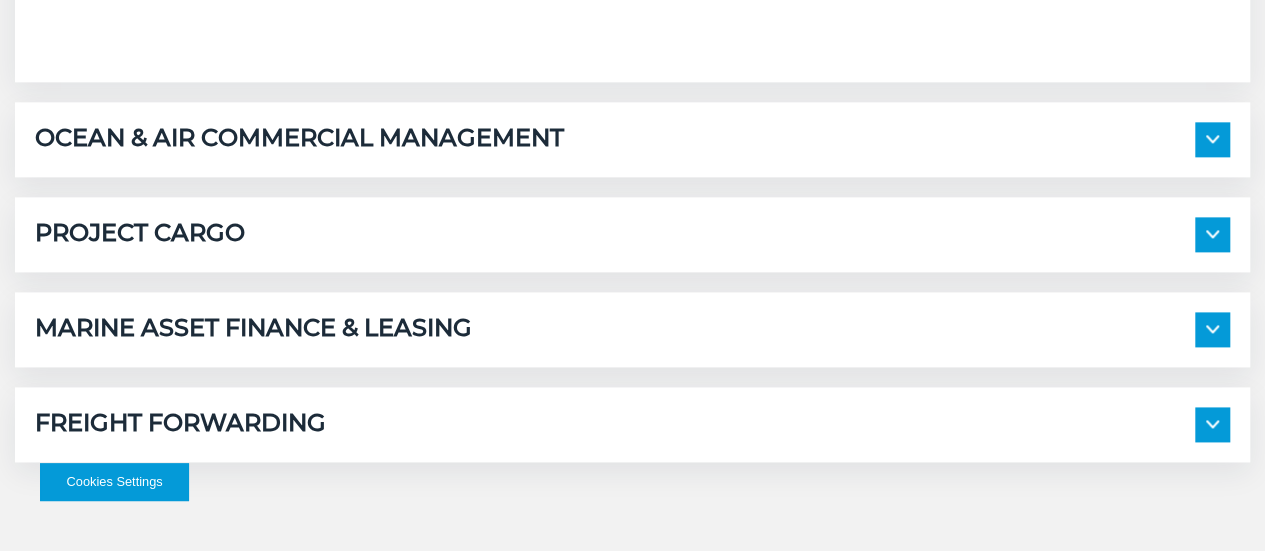scroll, scrollTop: 1400, scrollLeft: 0, axis: vertical 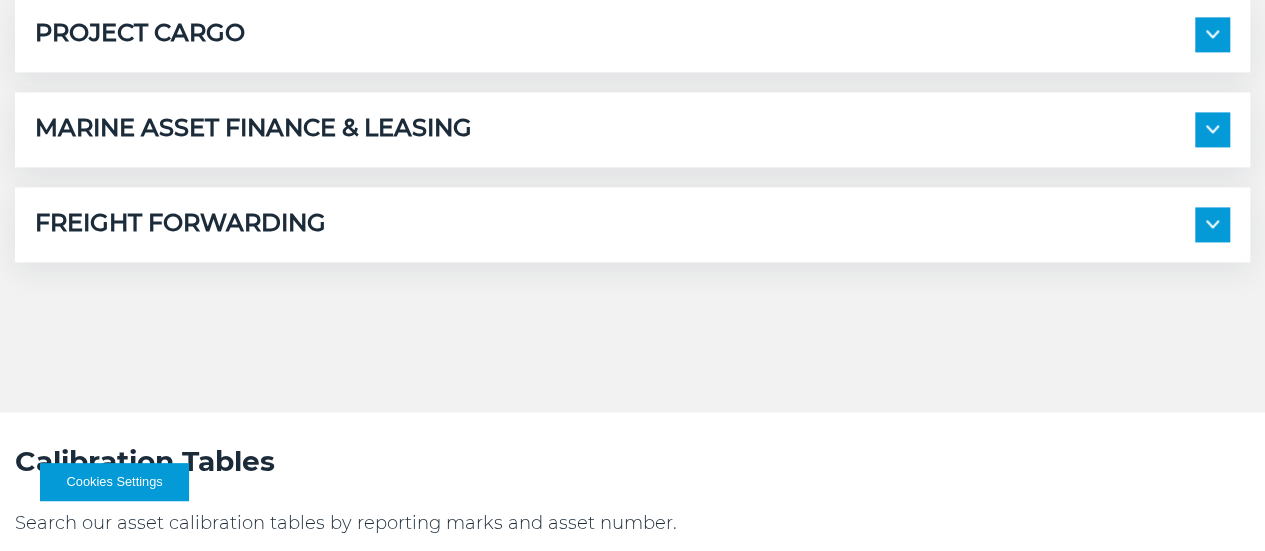 click at bounding box center [1212, -61] 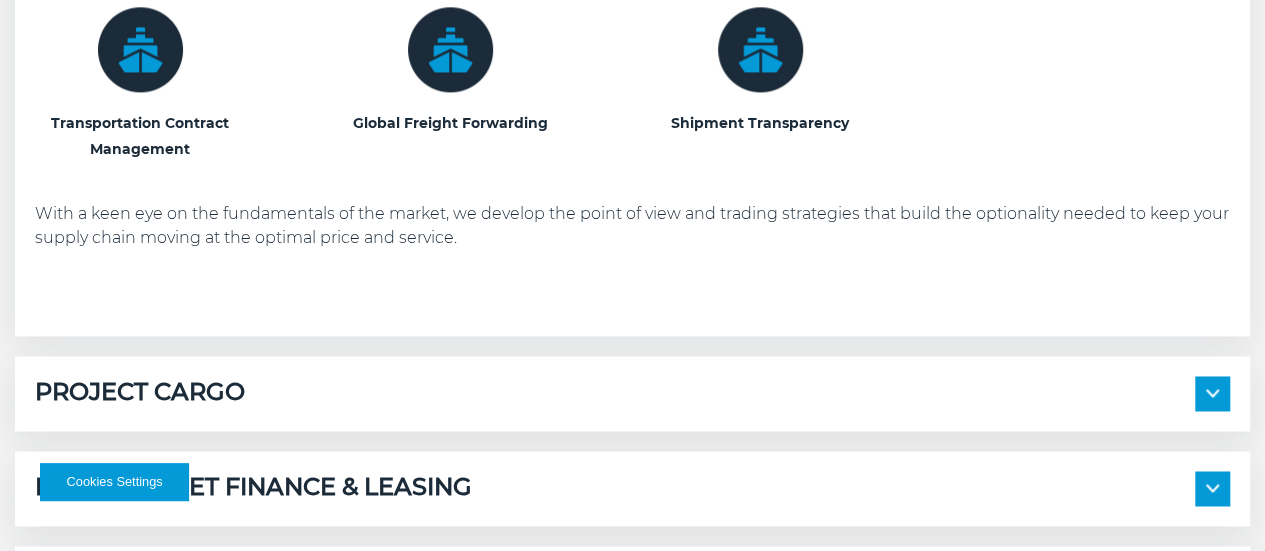 click at bounding box center (1212, -61) 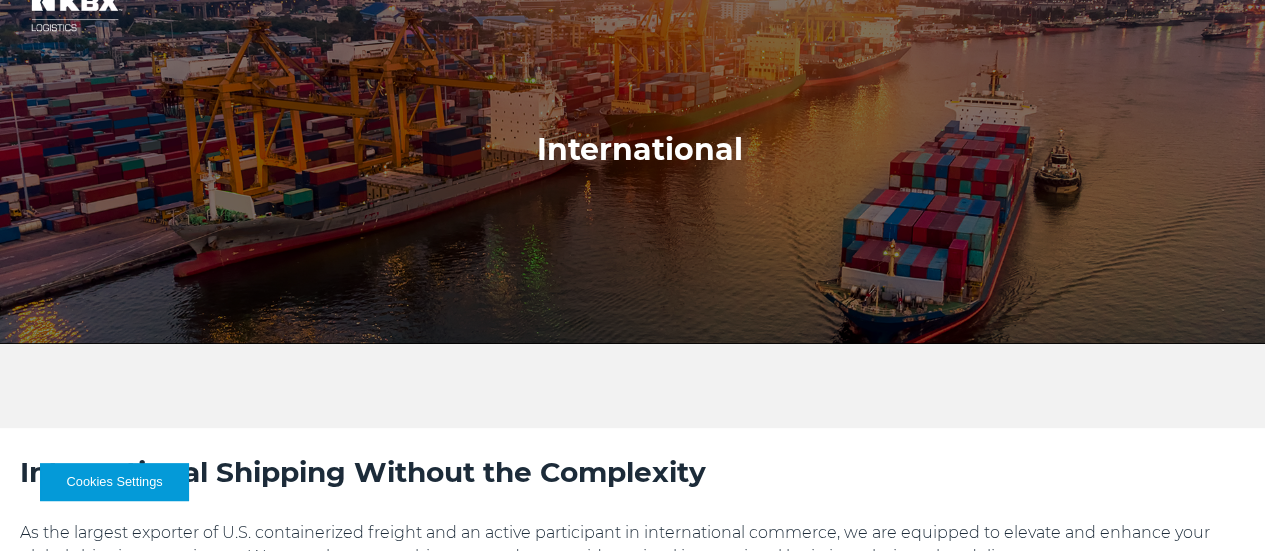 scroll, scrollTop: 0, scrollLeft: 0, axis: both 